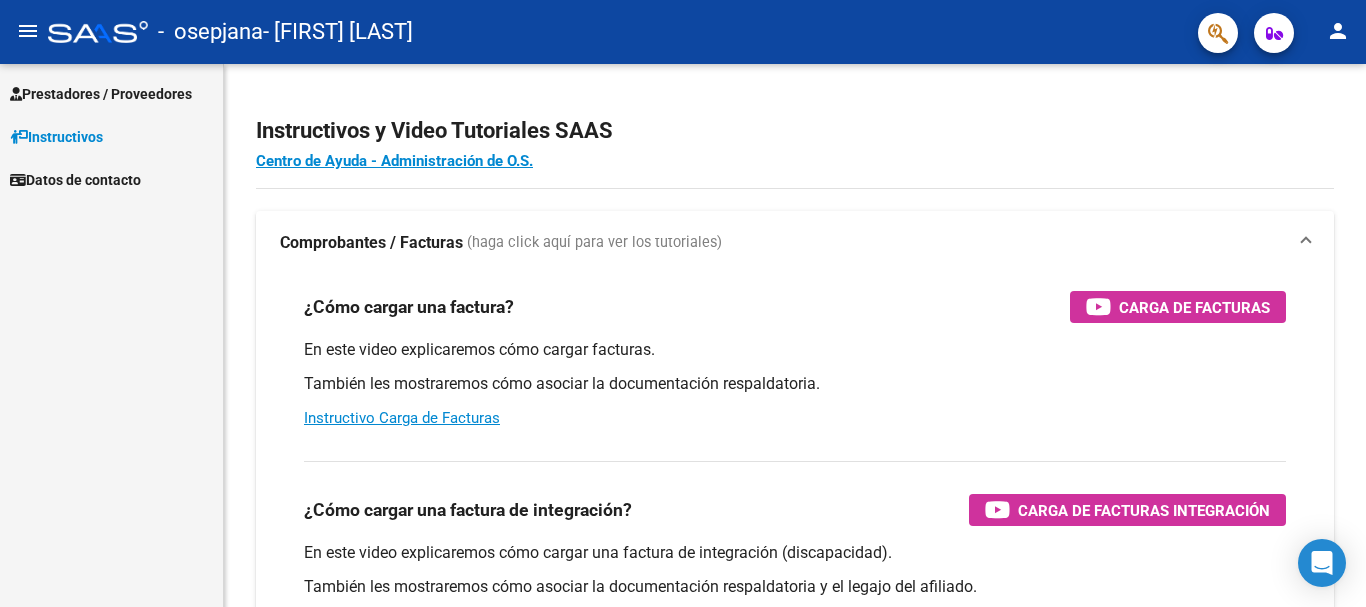 scroll, scrollTop: 0, scrollLeft: 0, axis: both 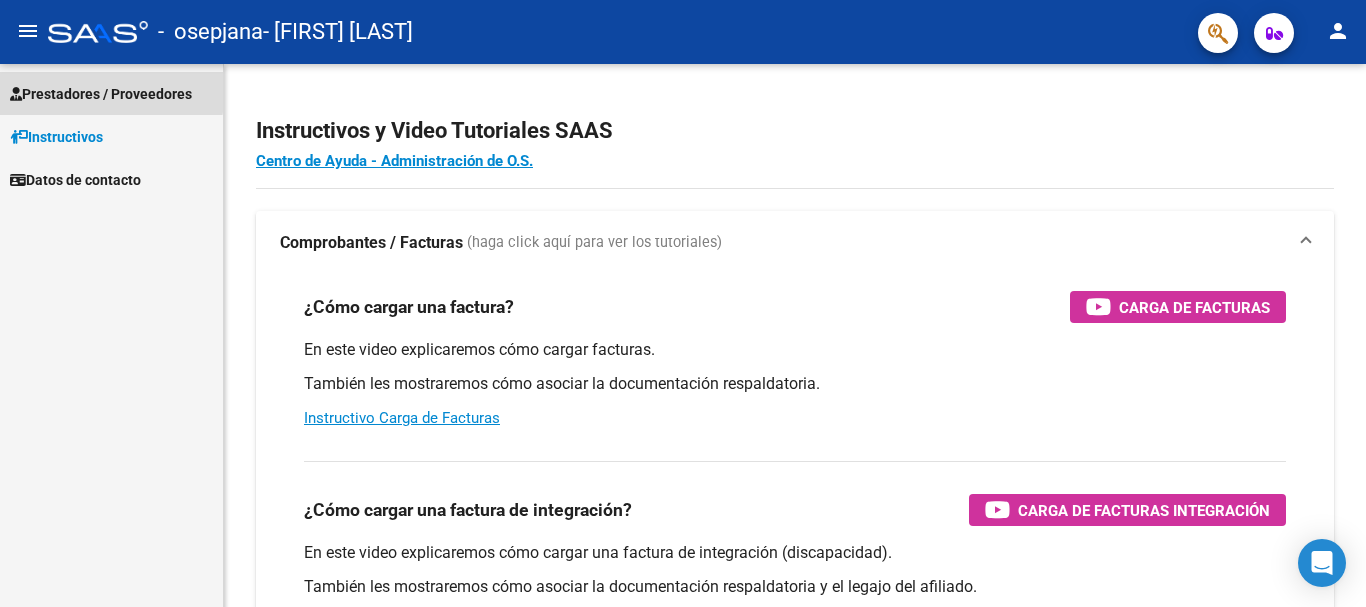click on "Prestadores / Proveedores" at bounding box center (101, 94) 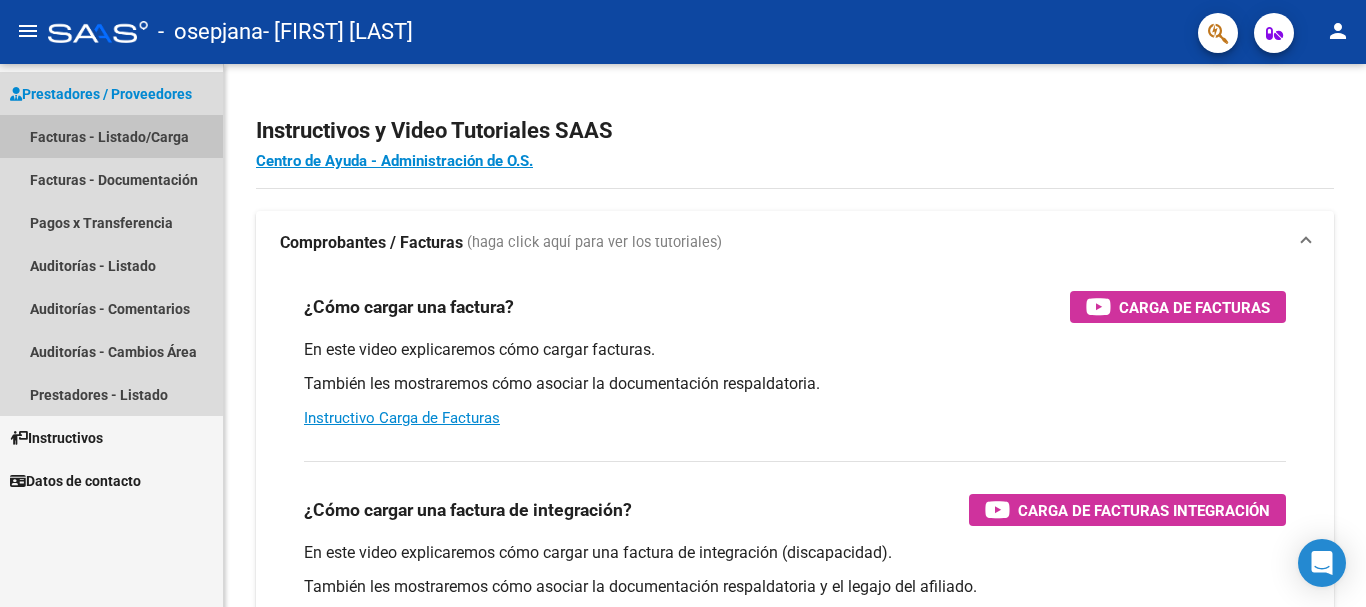 click on "Facturas - Listado/Carga" at bounding box center [111, 136] 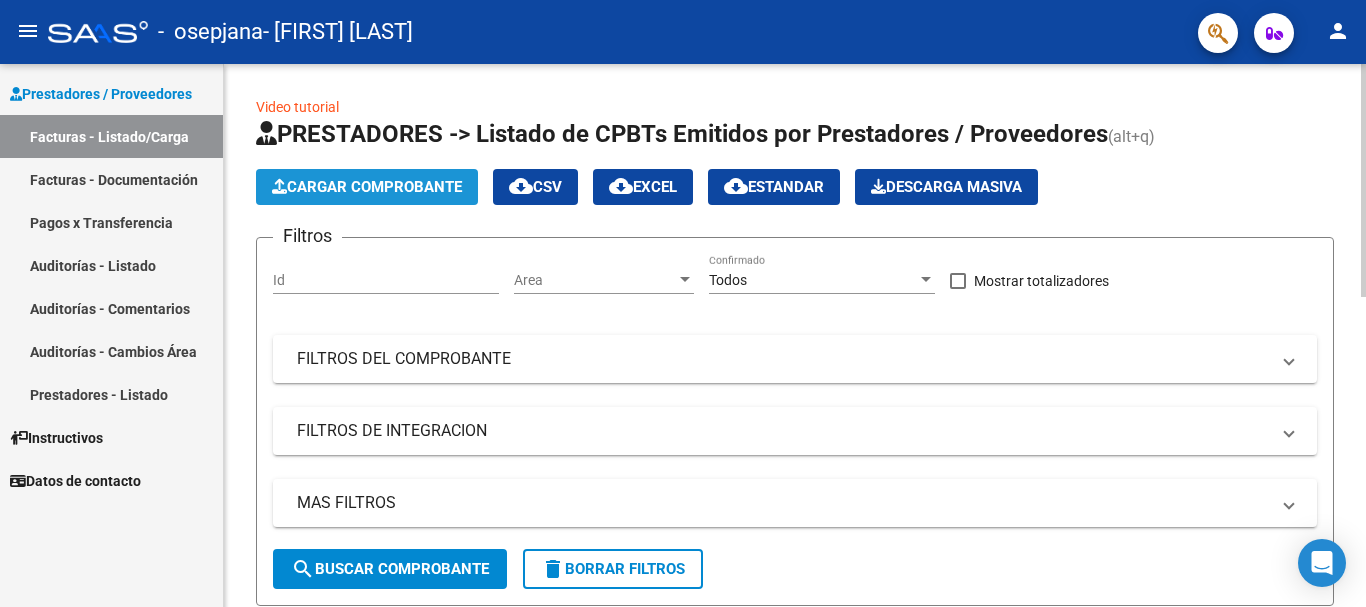 click on "Cargar Comprobante" 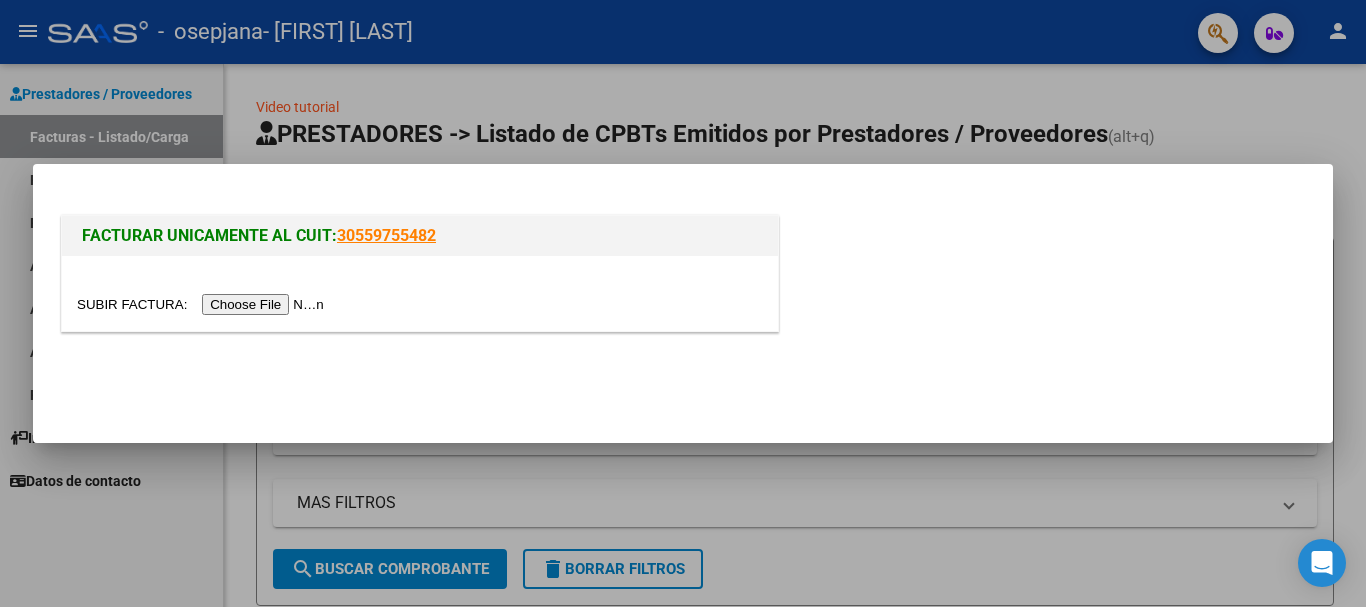 click at bounding box center (203, 304) 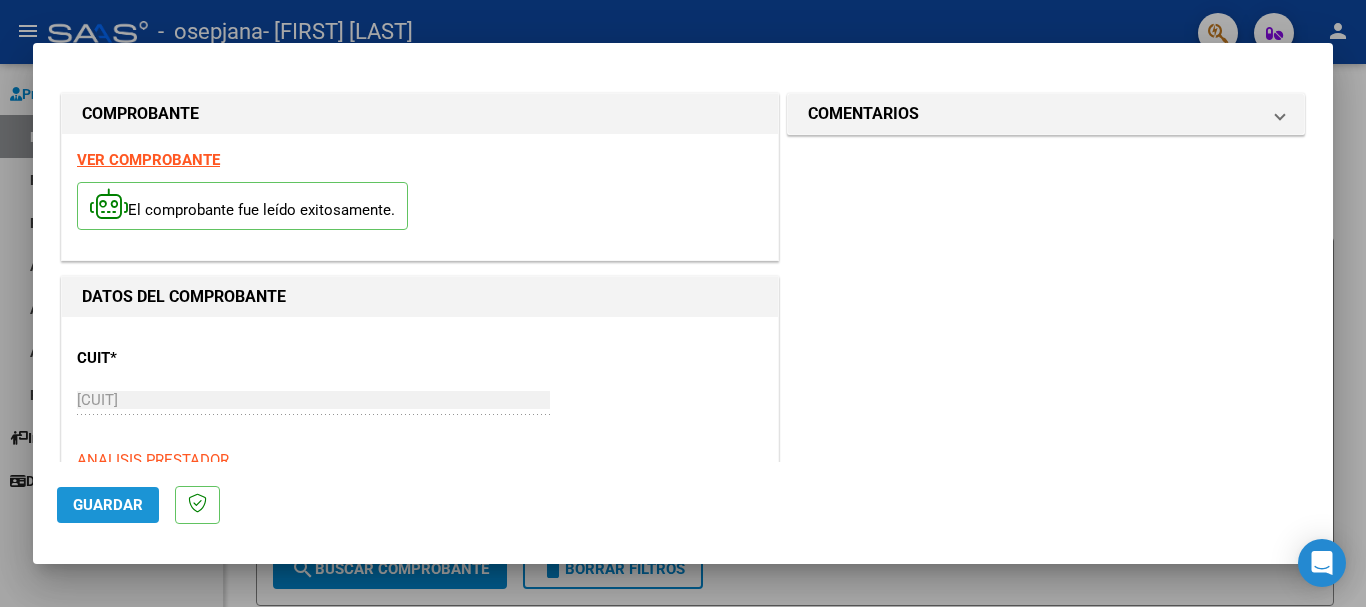 click on "Guardar" 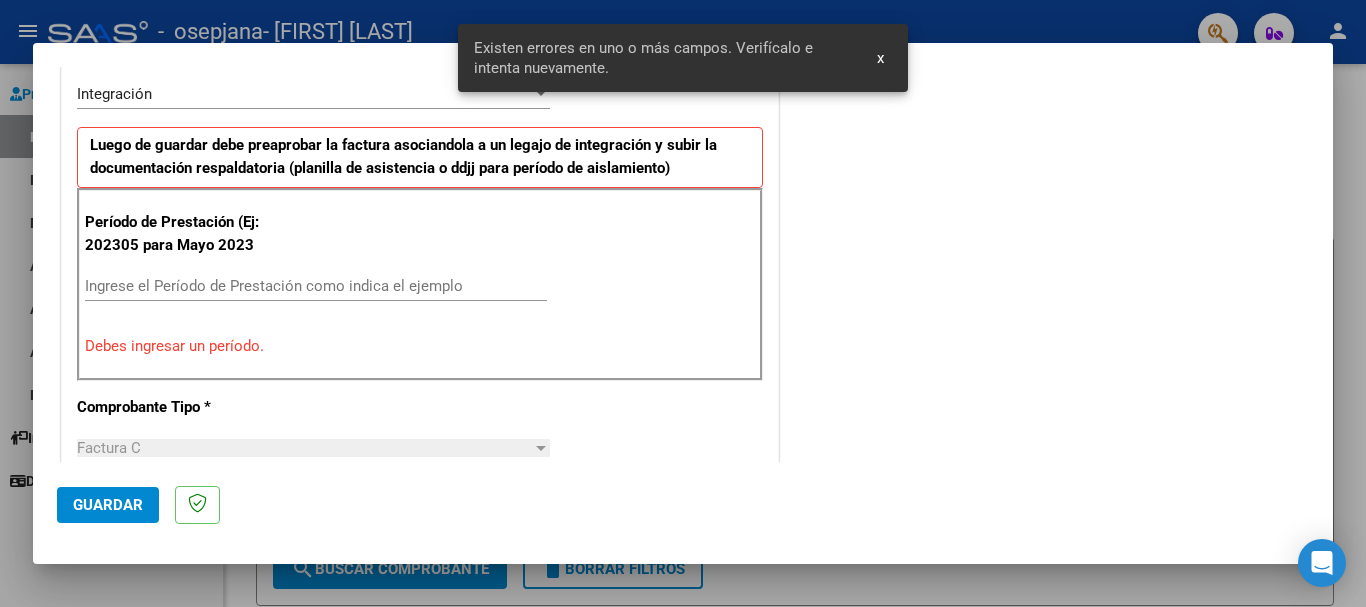 scroll, scrollTop: 462, scrollLeft: 0, axis: vertical 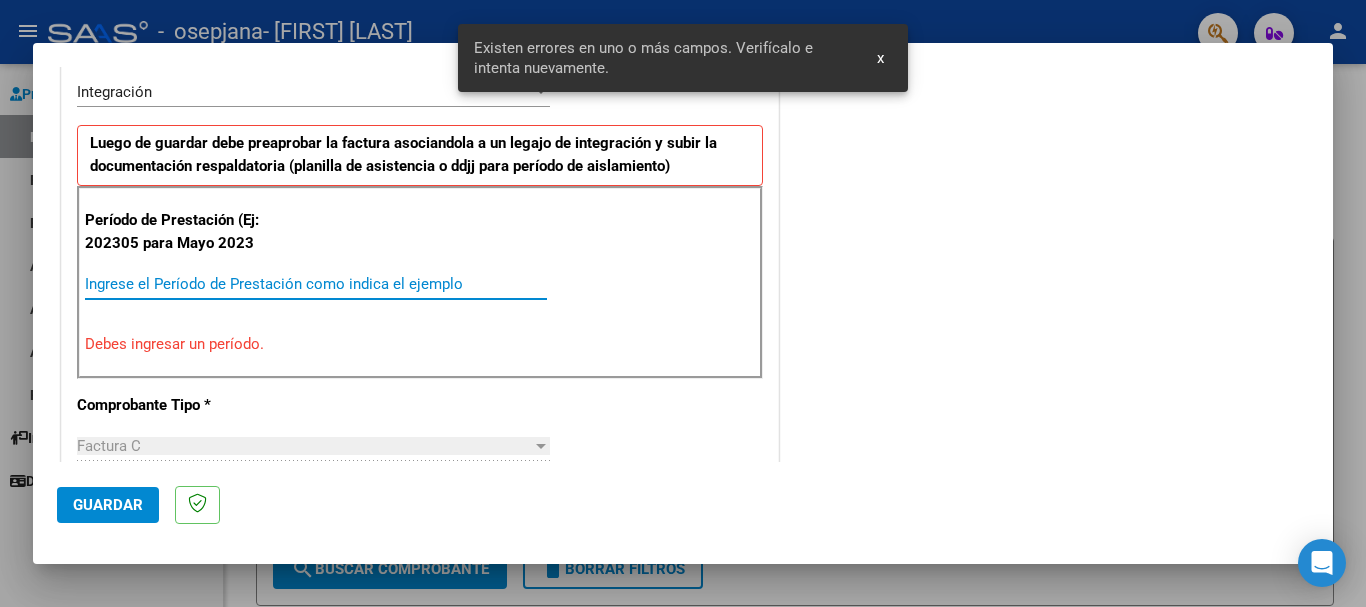 click on "Ingrese el Período de Prestación como indica el ejemplo" at bounding box center [316, 284] 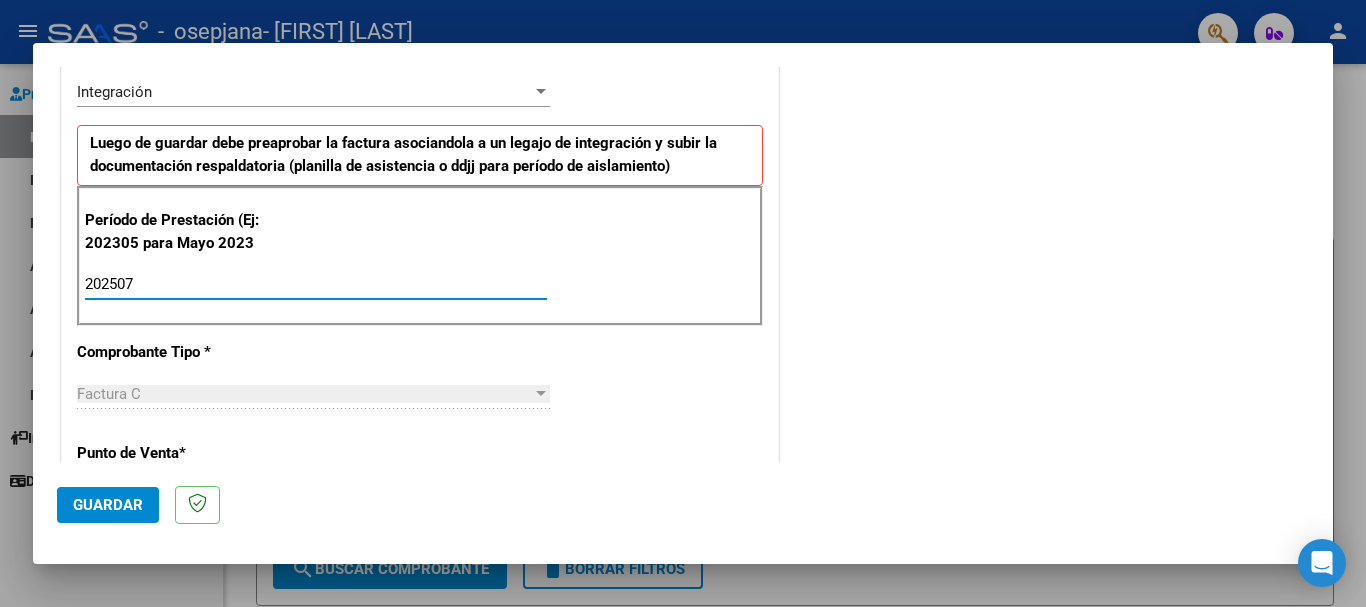 type on "202507" 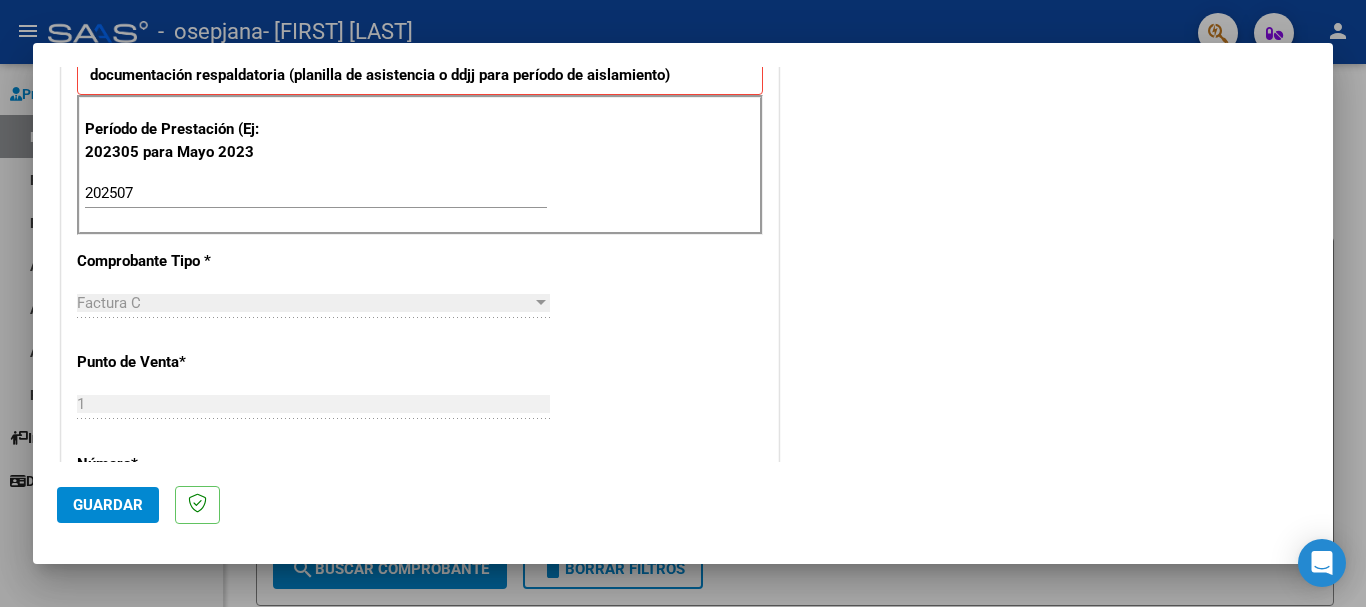scroll, scrollTop: 558, scrollLeft: 0, axis: vertical 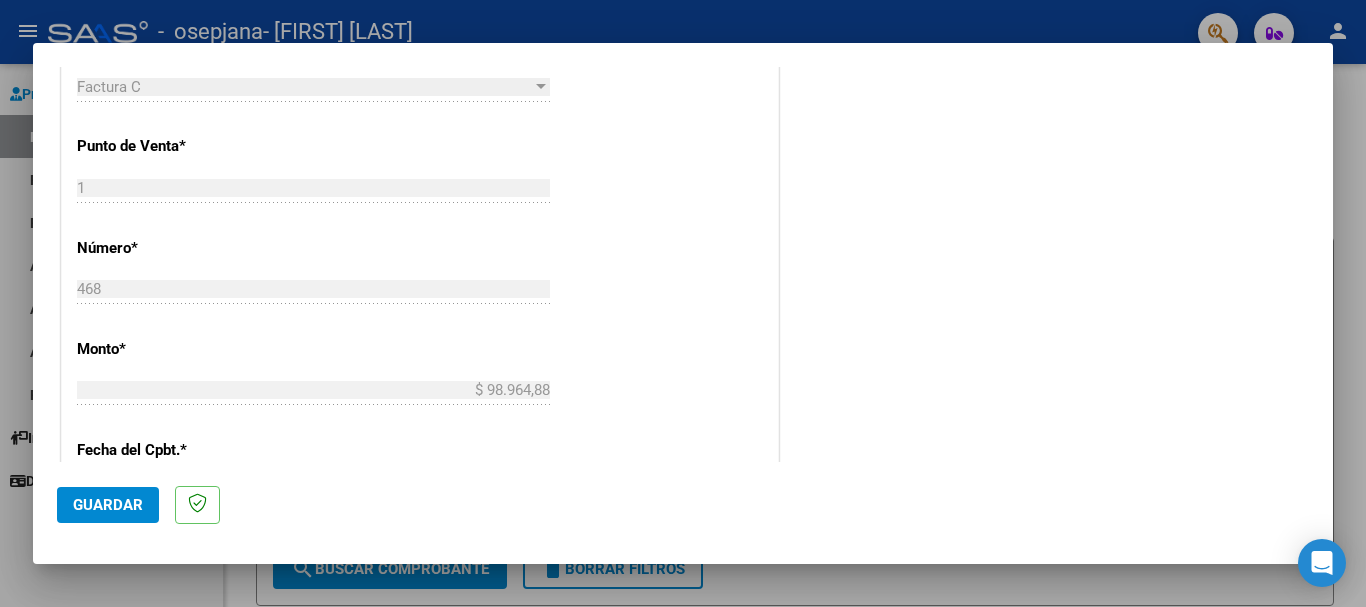 click on "468 Ingresar el Nro." 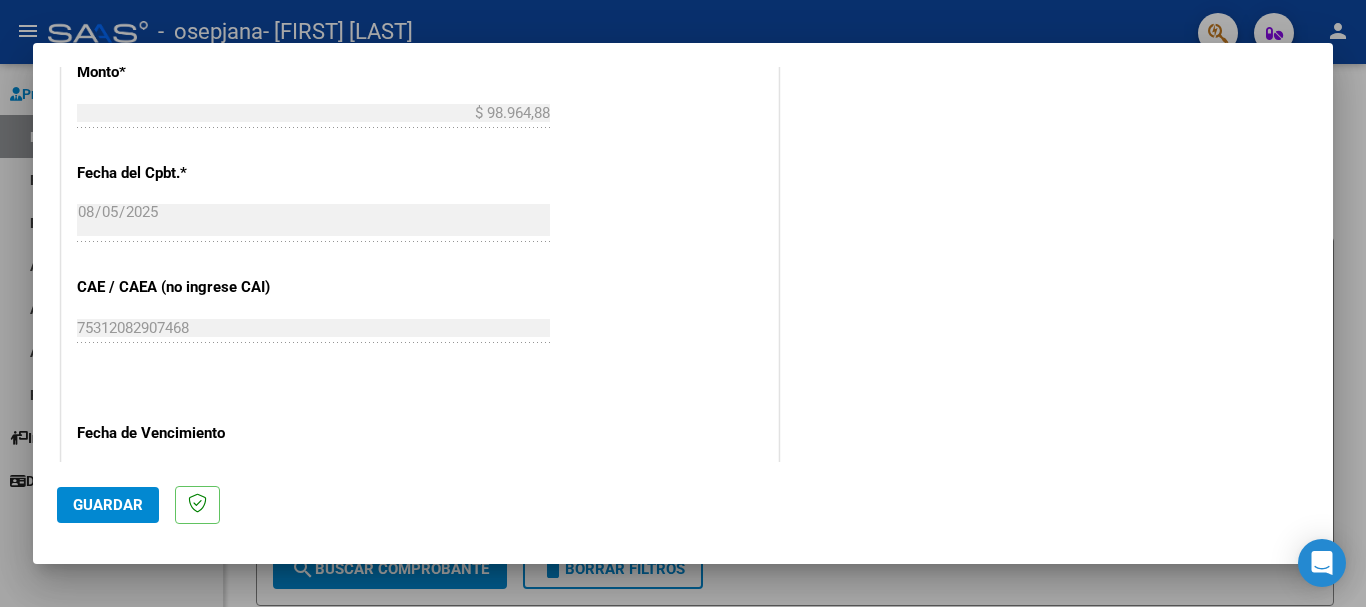 scroll, scrollTop: 1051, scrollLeft: 0, axis: vertical 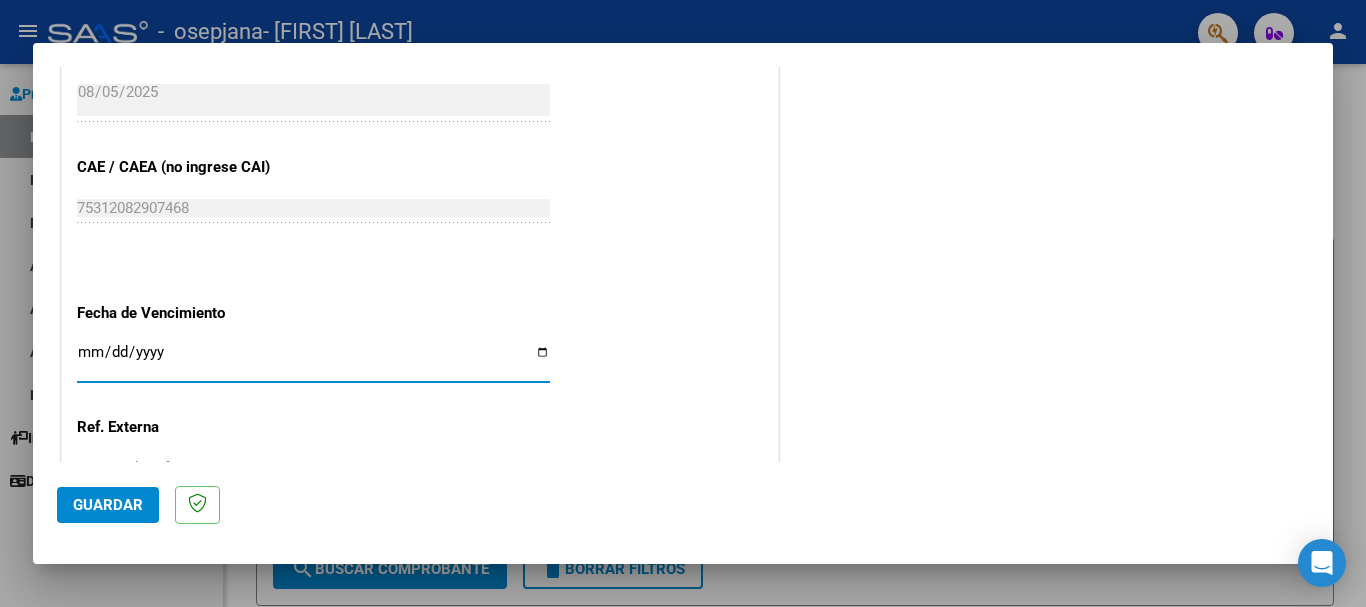 click on "Ingresar la fecha" at bounding box center [313, 360] 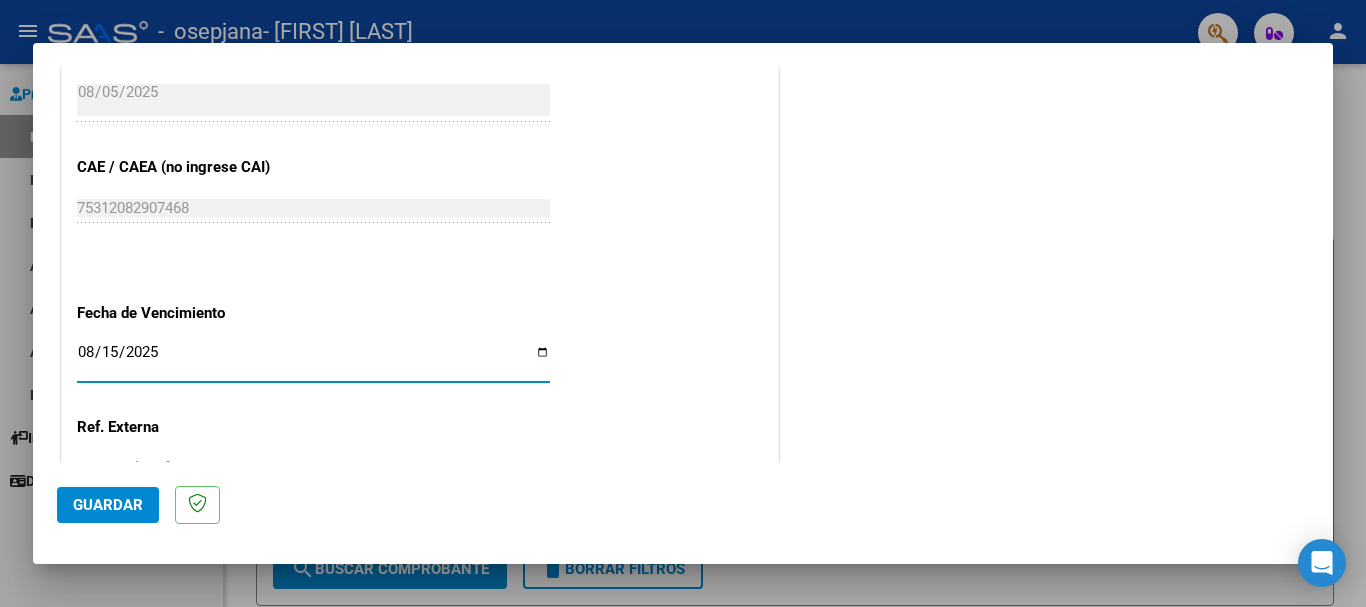 type on "2025-08-15" 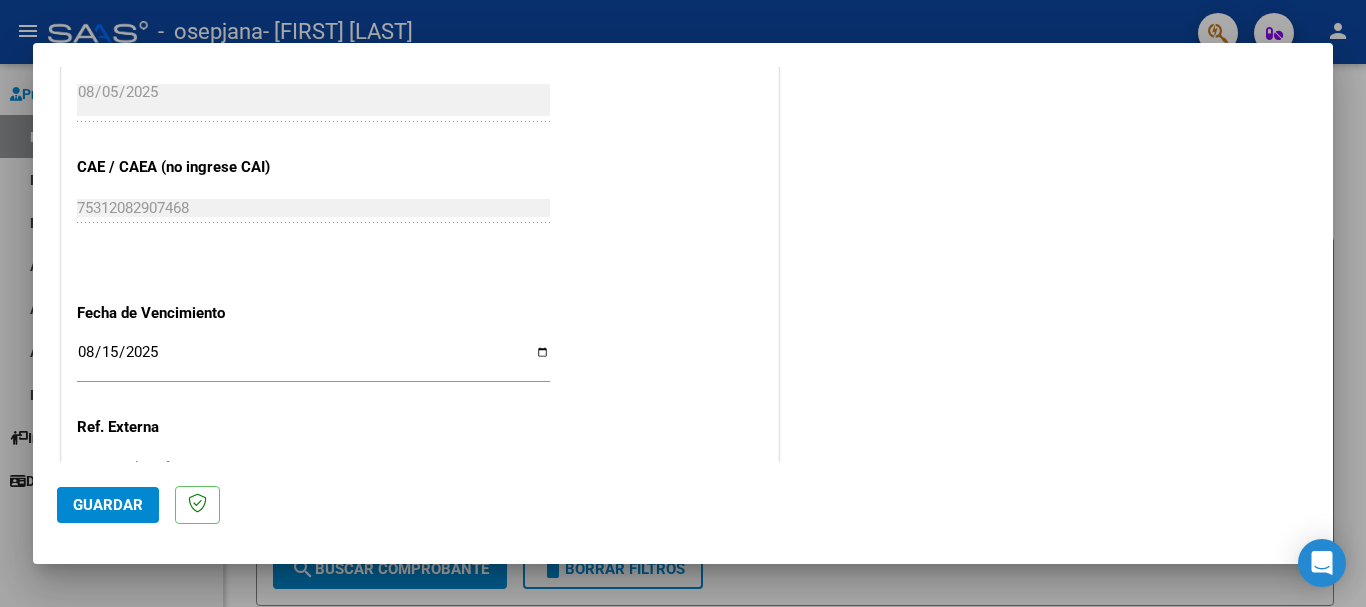 scroll, scrollTop: 1327, scrollLeft: 0, axis: vertical 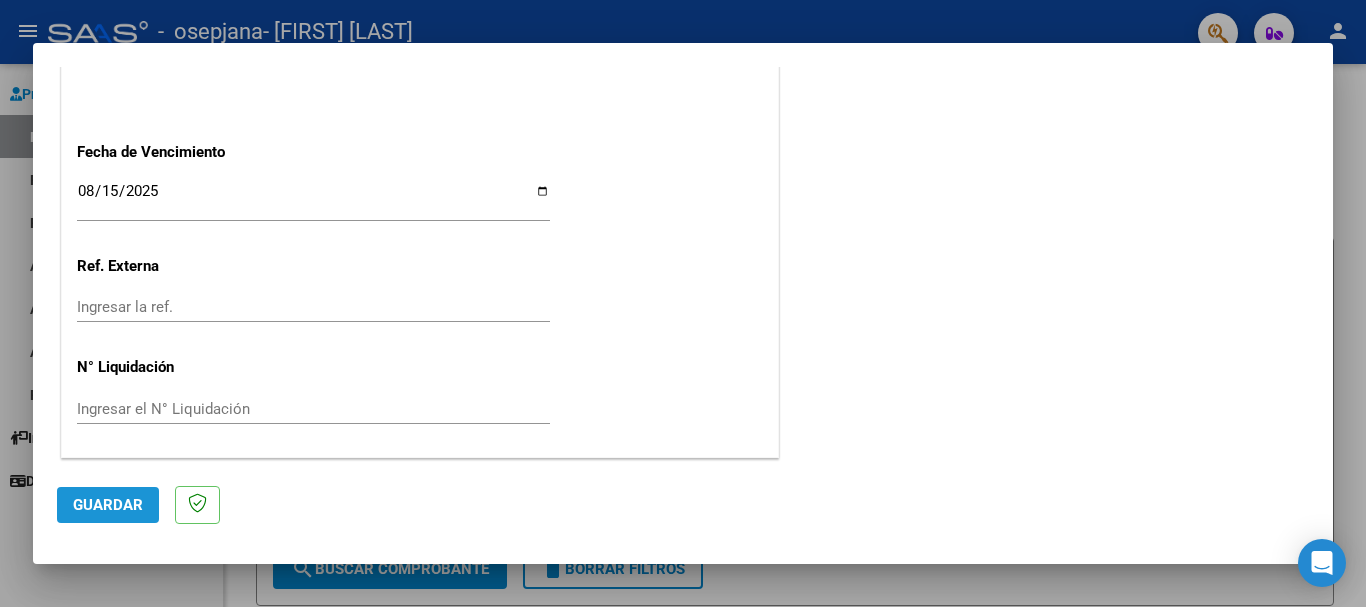 click on "Guardar" 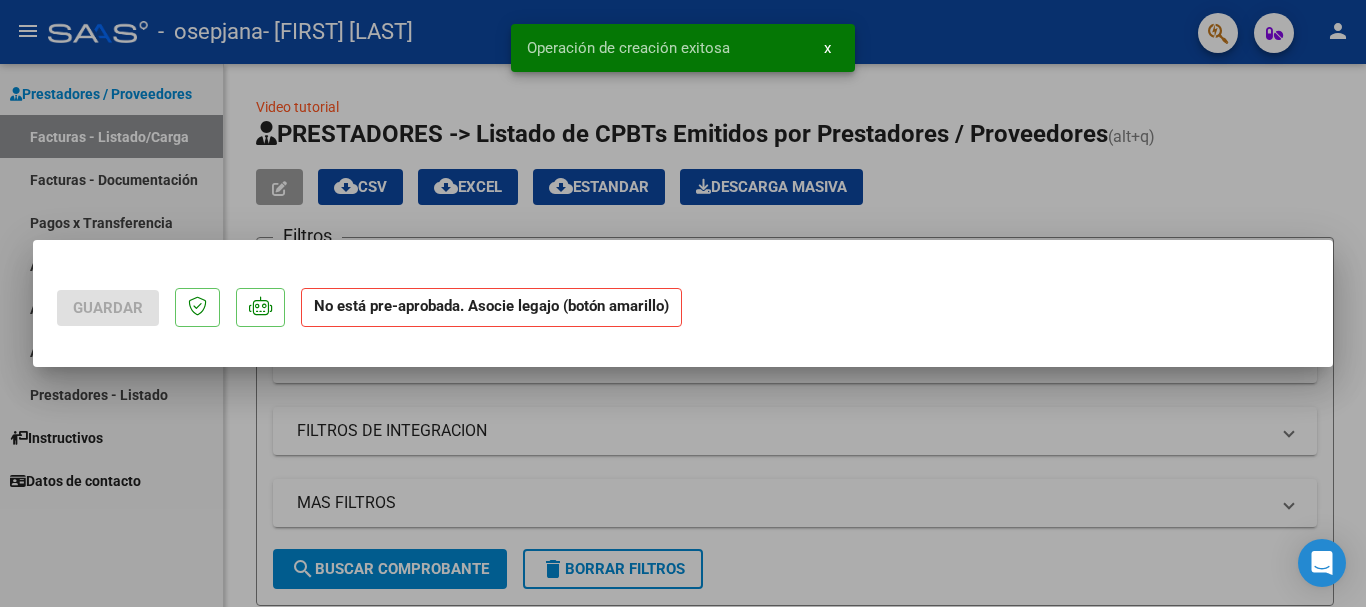 scroll, scrollTop: 0, scrollLeft: 0, axis: both 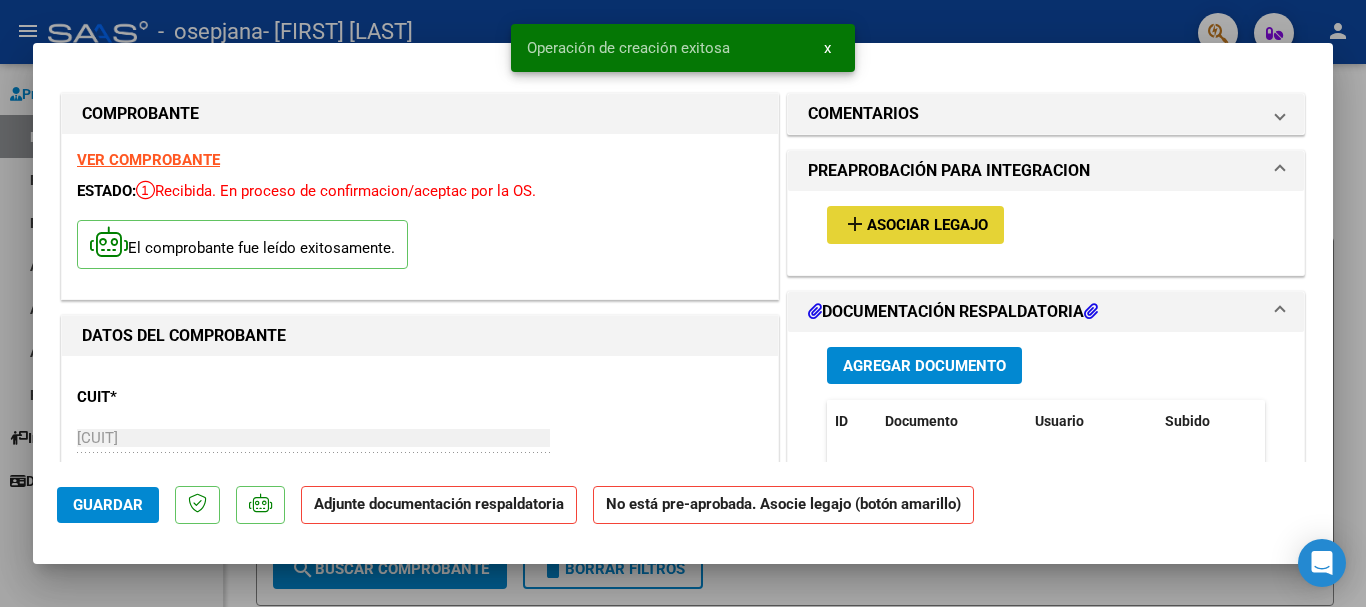 click on "Asociar Legajo" at bounding box center (927, 226) 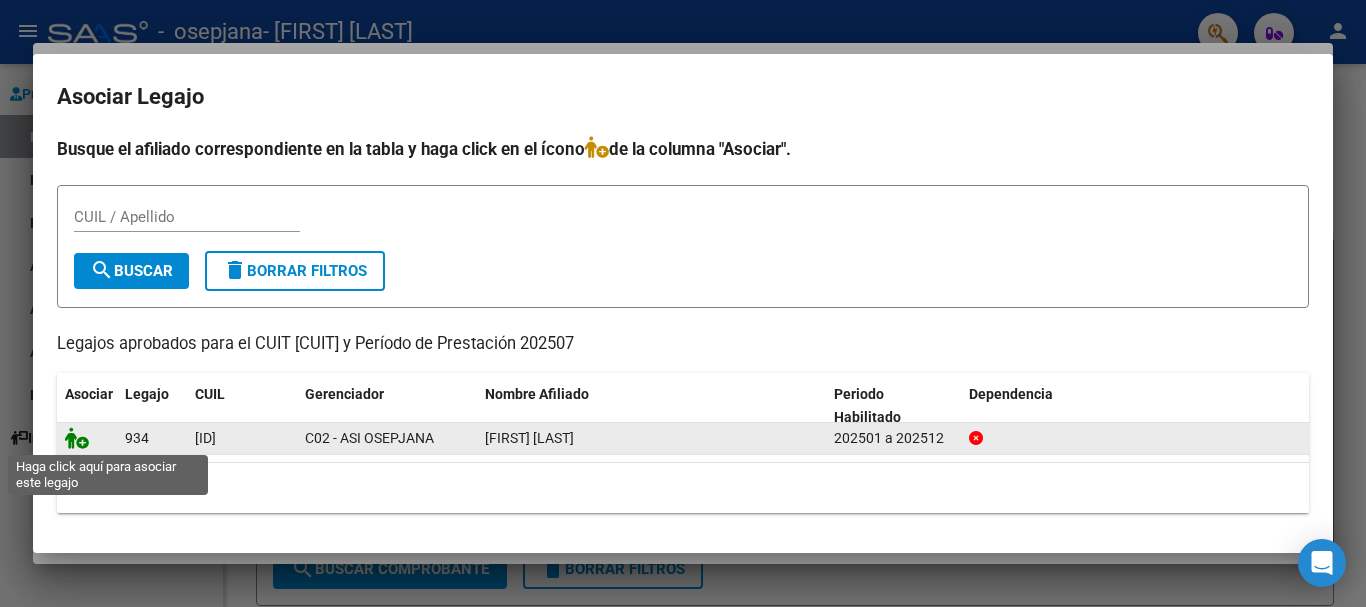 click 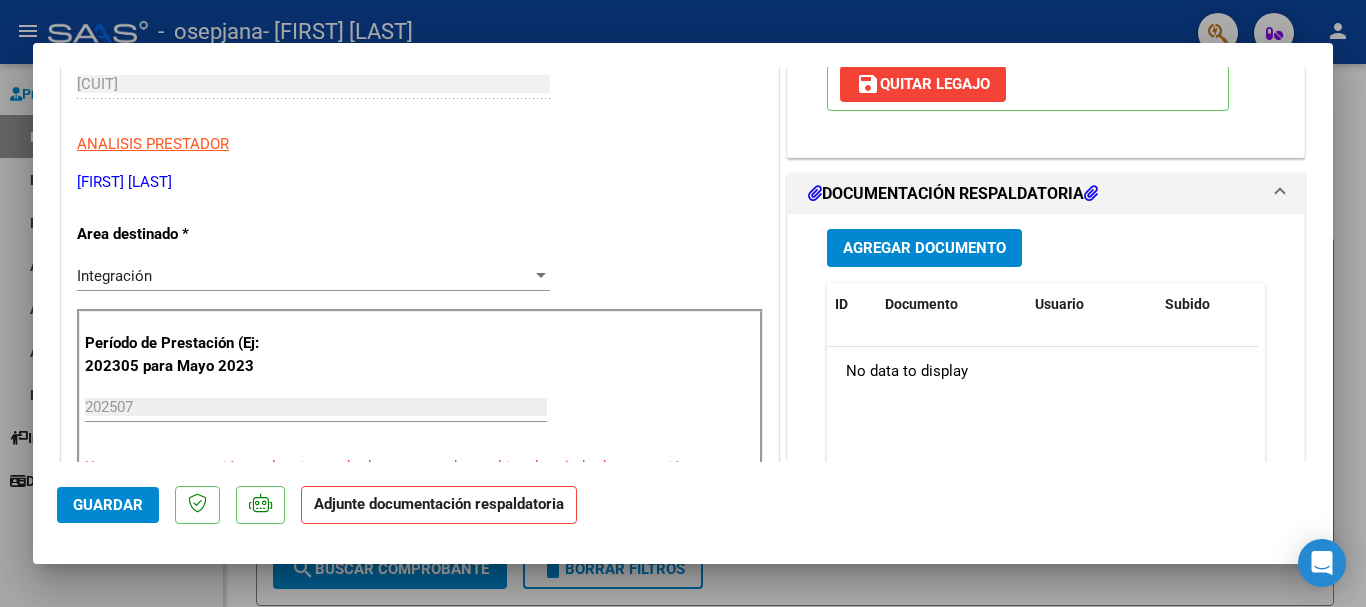 scroll, scrollTop: 359, scrollLeft: 0, axis: vertical 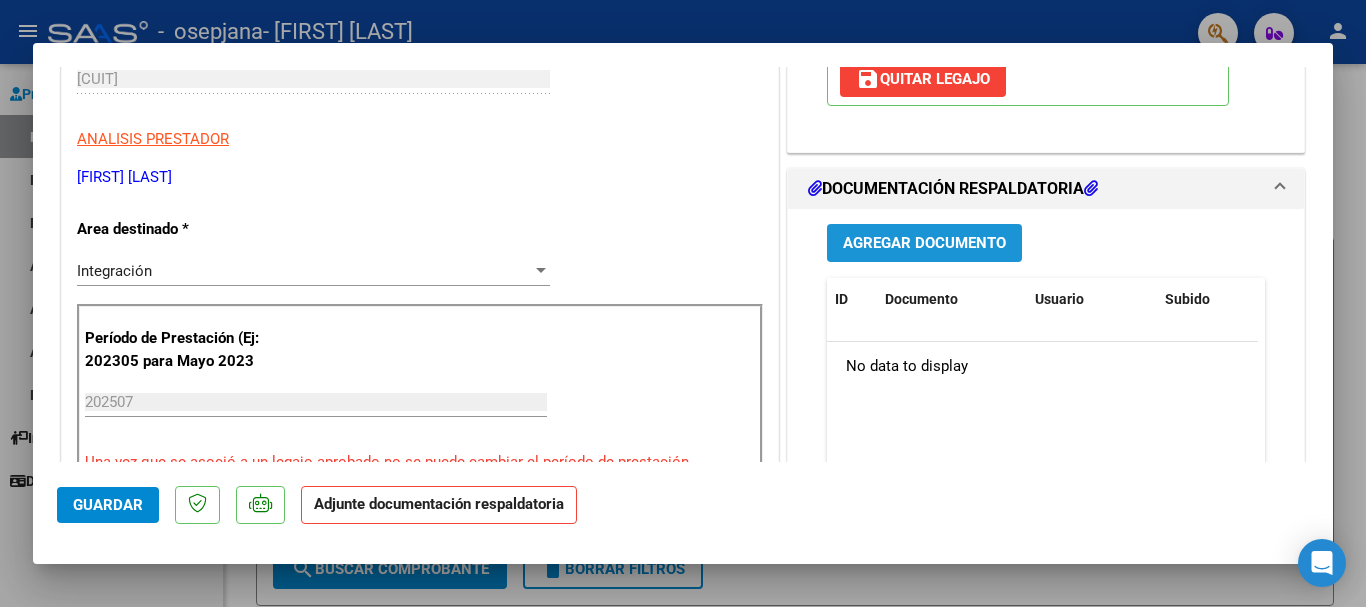 click on "Agregar Documento" at bounding box center (924, 244) 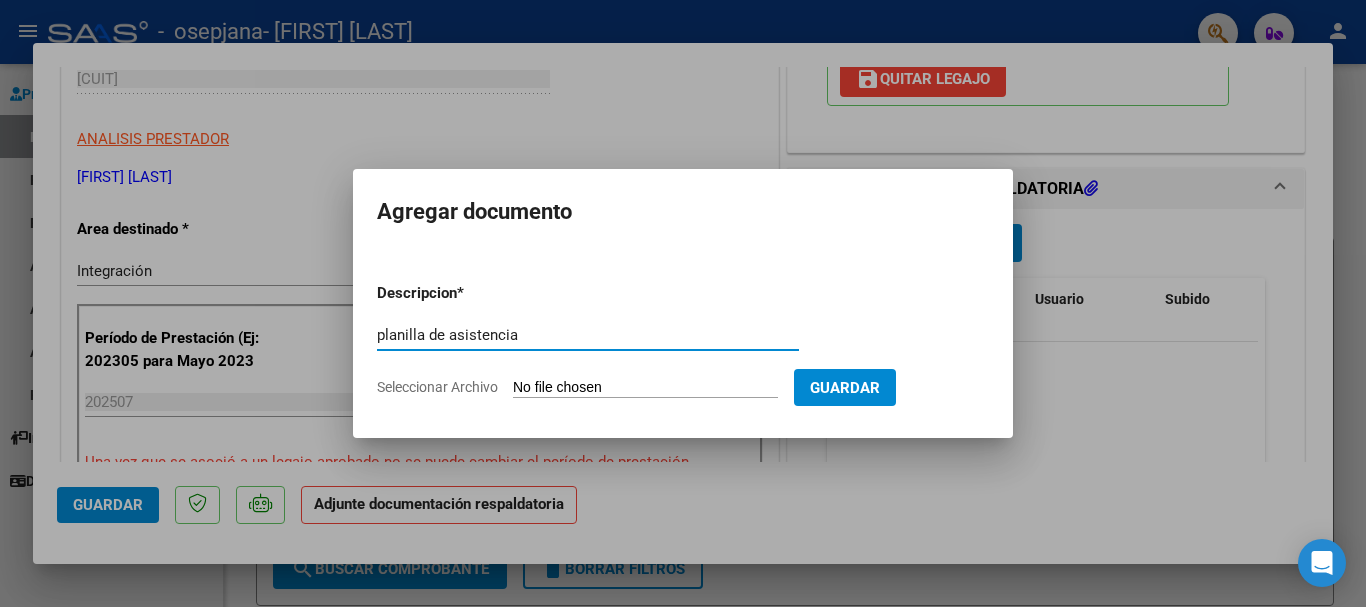 type on "planilla de asistencia" 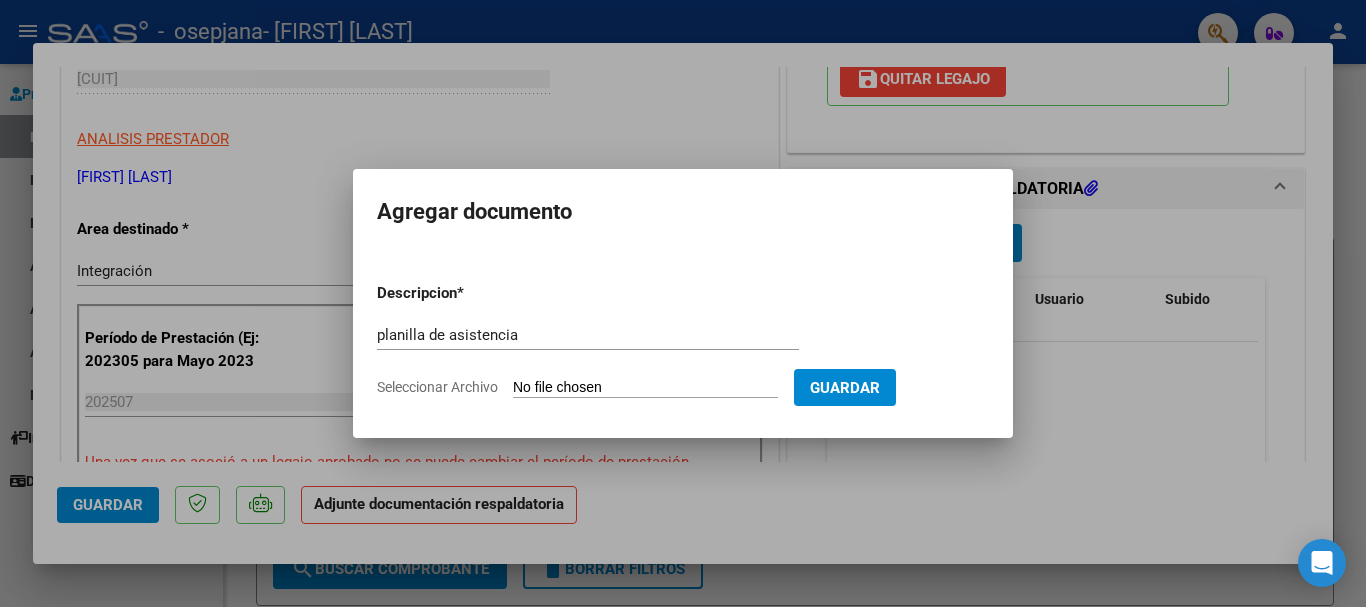 click on "Seleccionar Archivo" at bounding box center (645, 388) 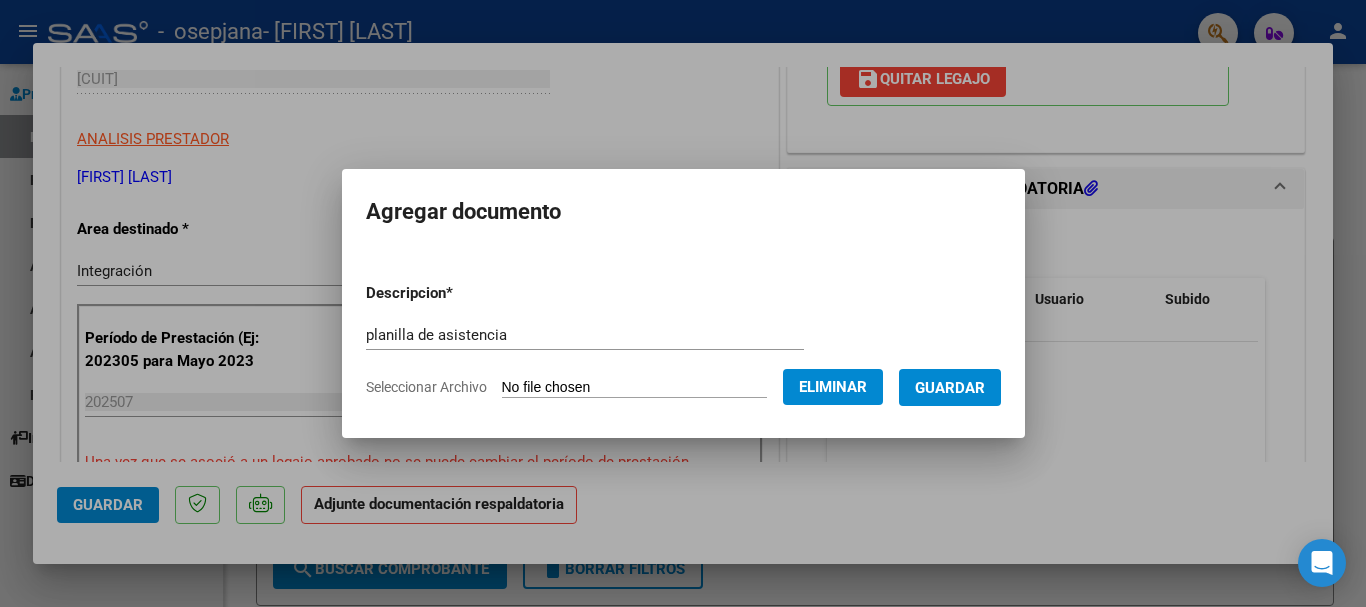 click on "Guardar" at bounding box center [950, 388] 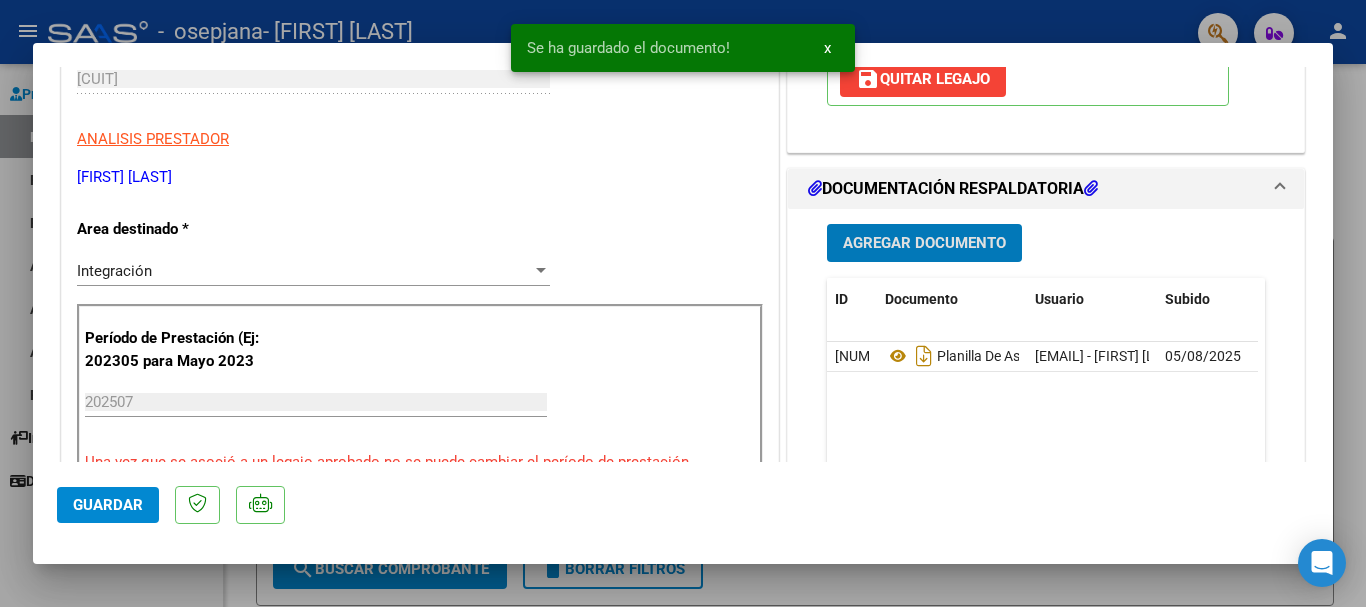 click on "Agregar Documento" at bounding box center (924, 244) 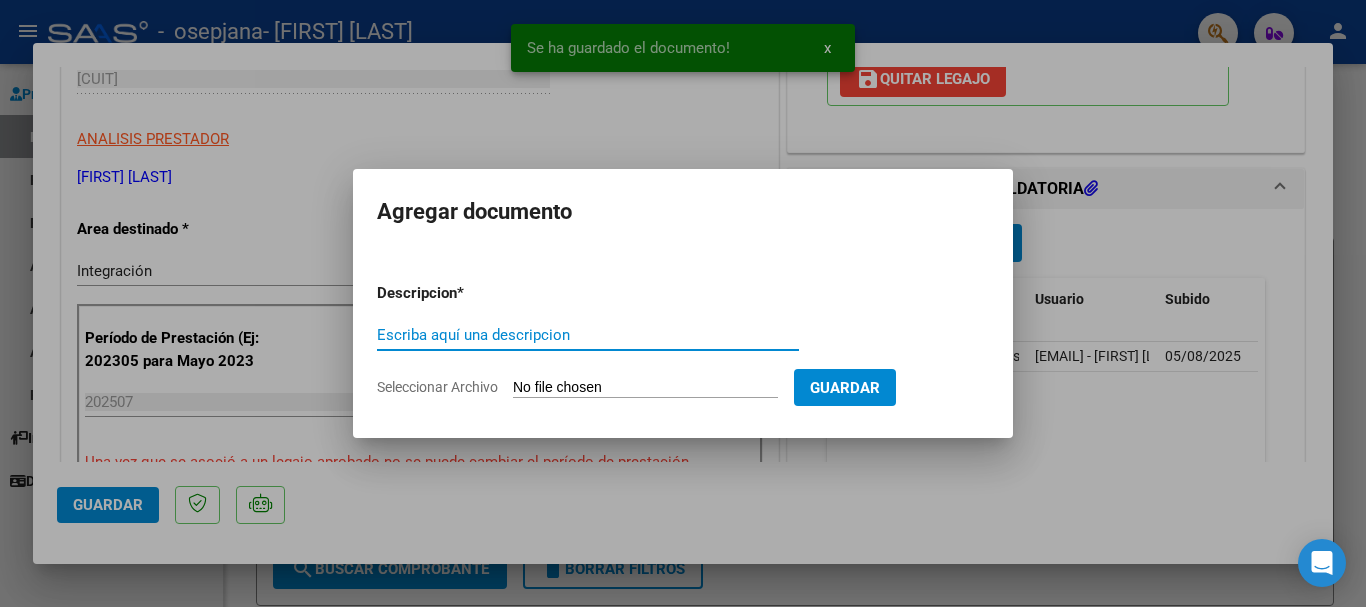 click on "Escriba aquí una descripcion" at bounding box center [588, 335] 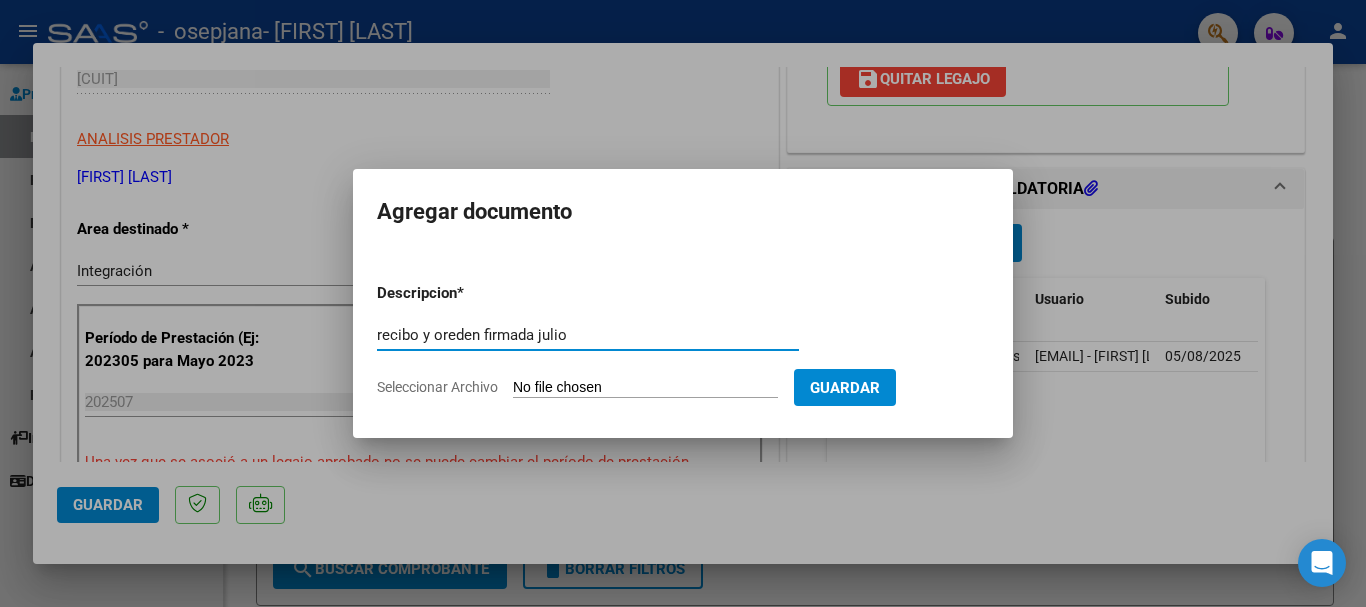type on "recibo y oreden firmada julio" 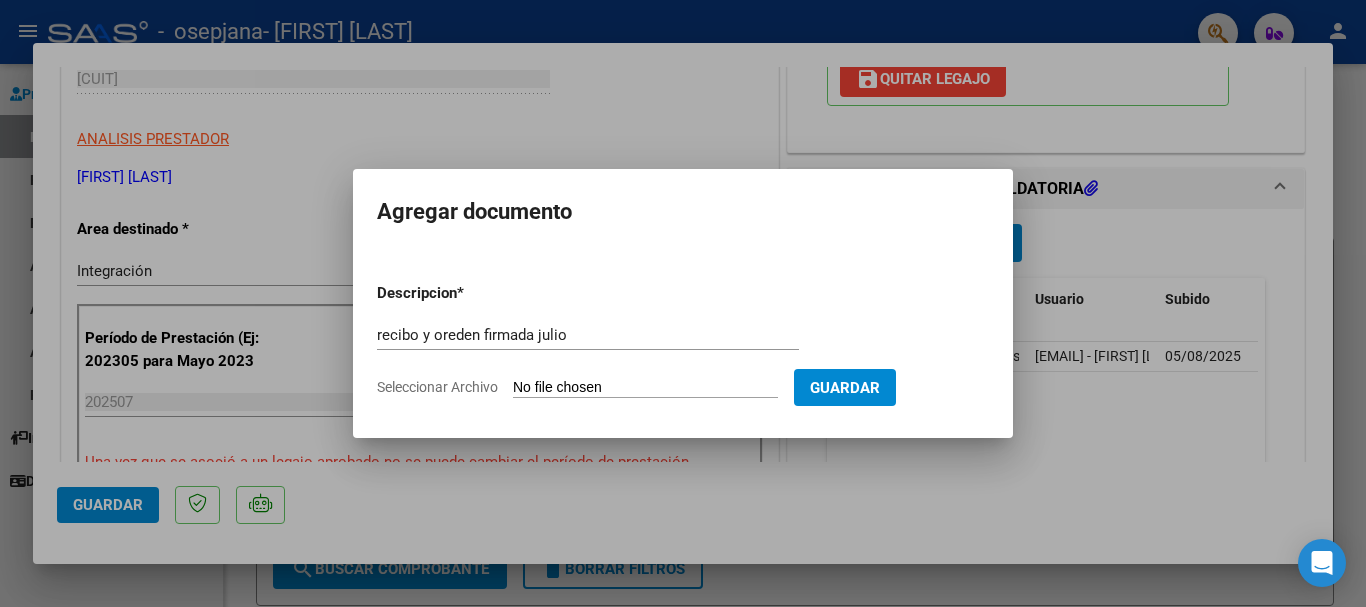 click on "Seleccionar Archivo" at bounding box center [645, 388] 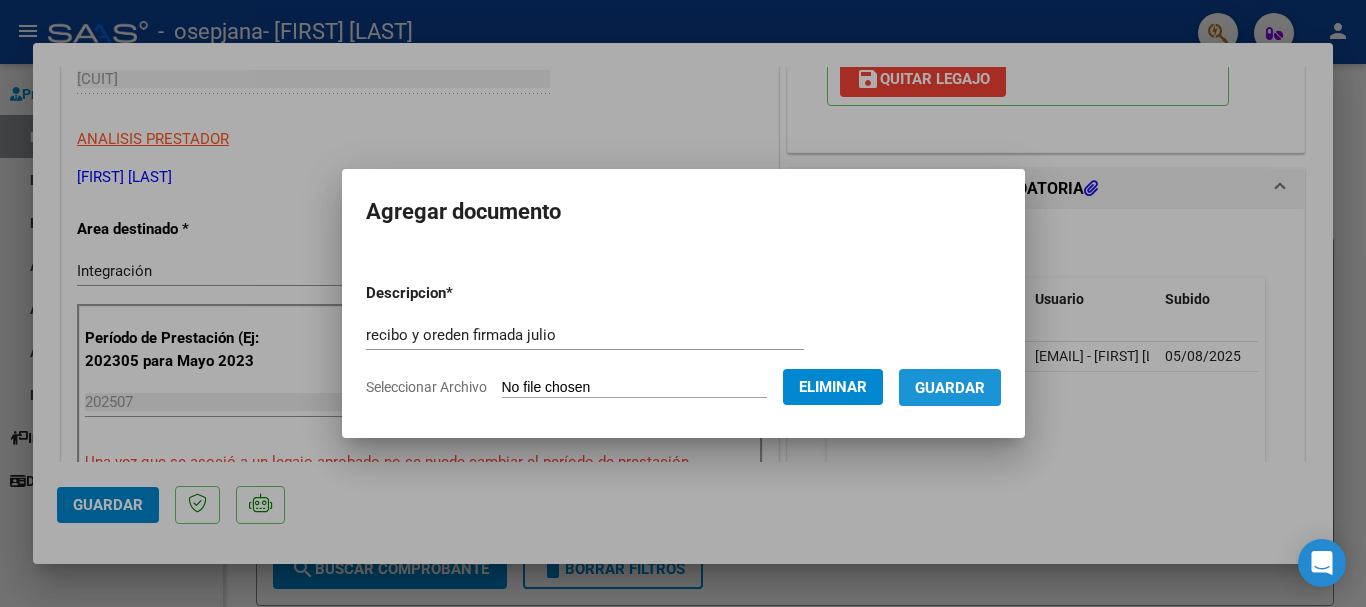 click on "Guardar" at bounding box center [950, 388] 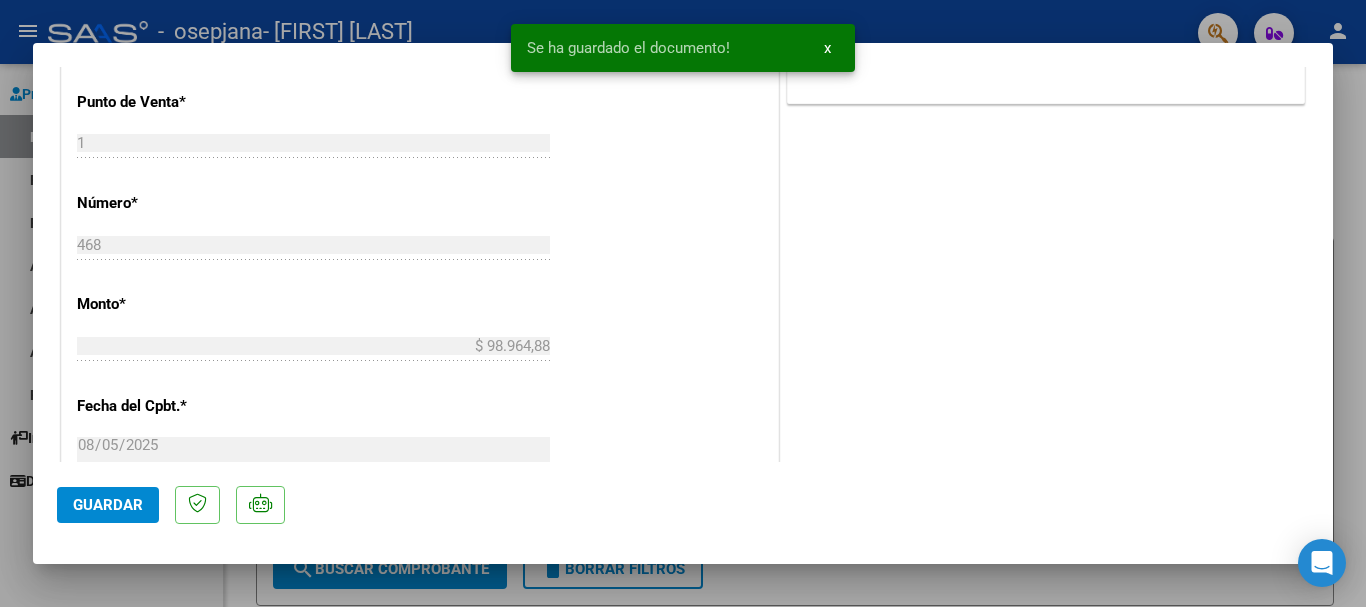 scroll, scrollTop: 982, scrollLeft: 0, axis: vertical 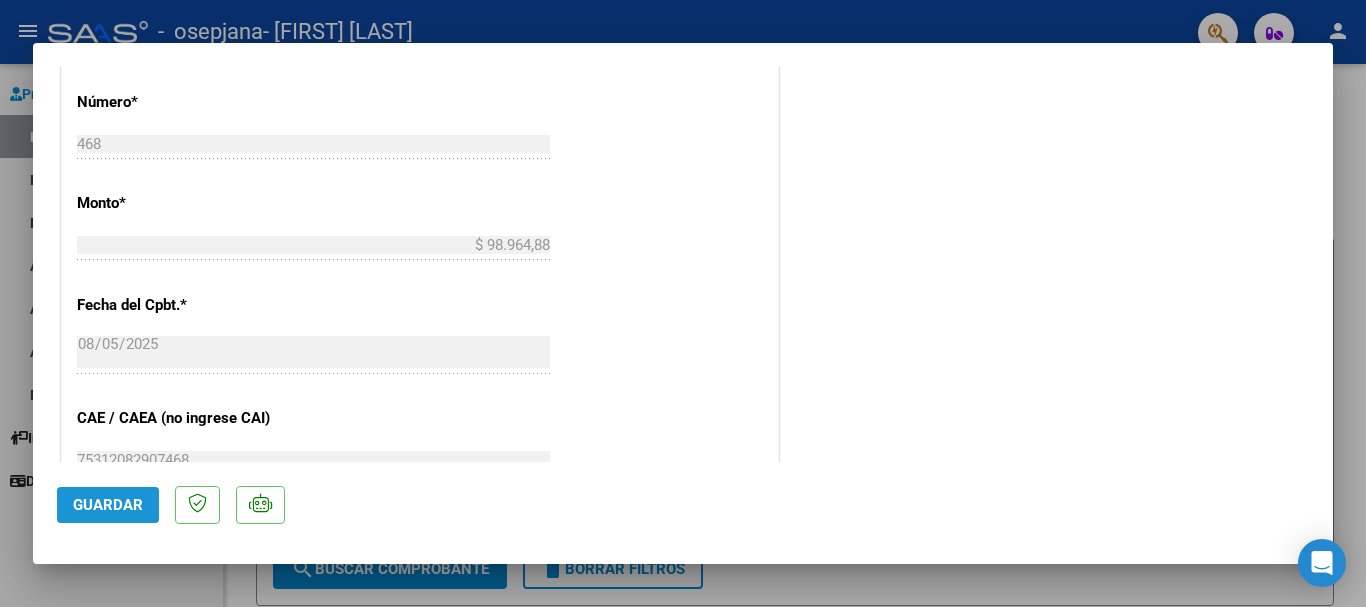 click on "Guardar" 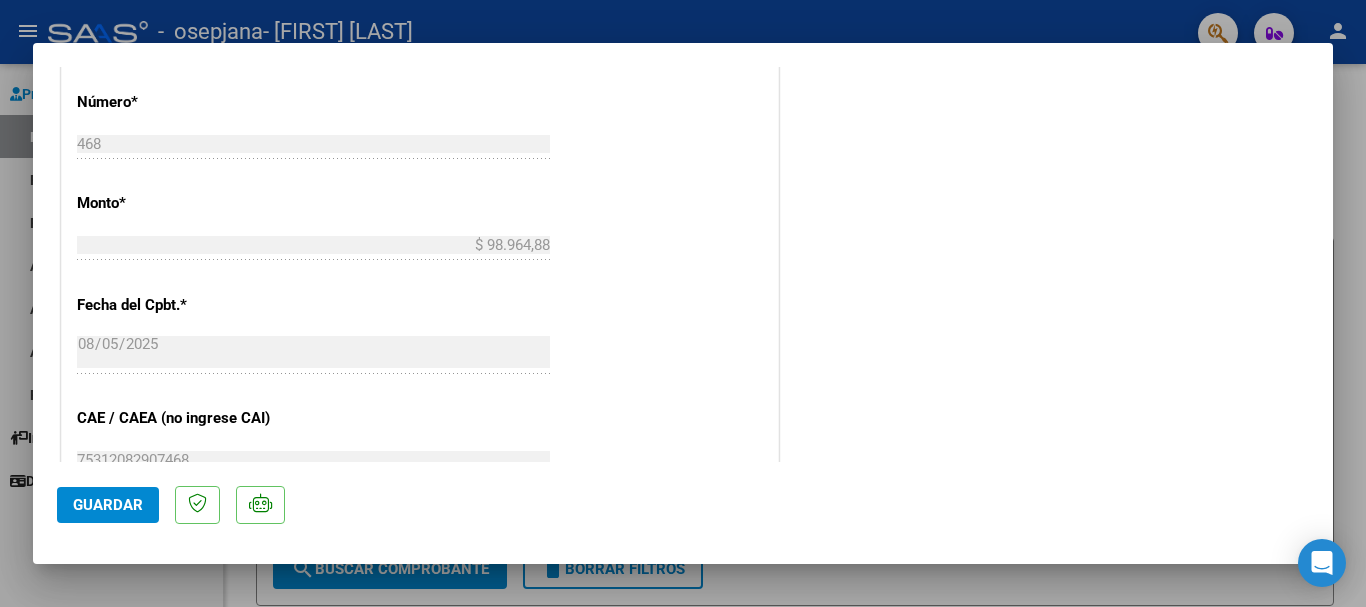 click at bounding box center [683, 303] 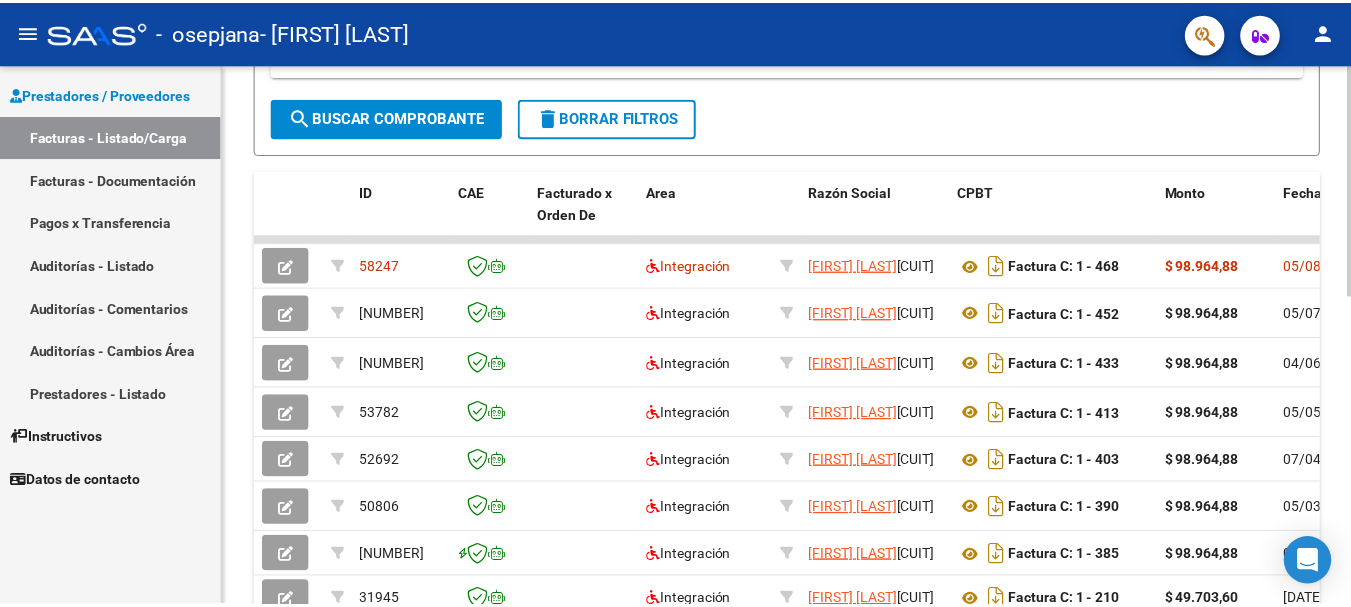 scroll, scrollTop: 448, scrollLeft: 0, axis: vertical 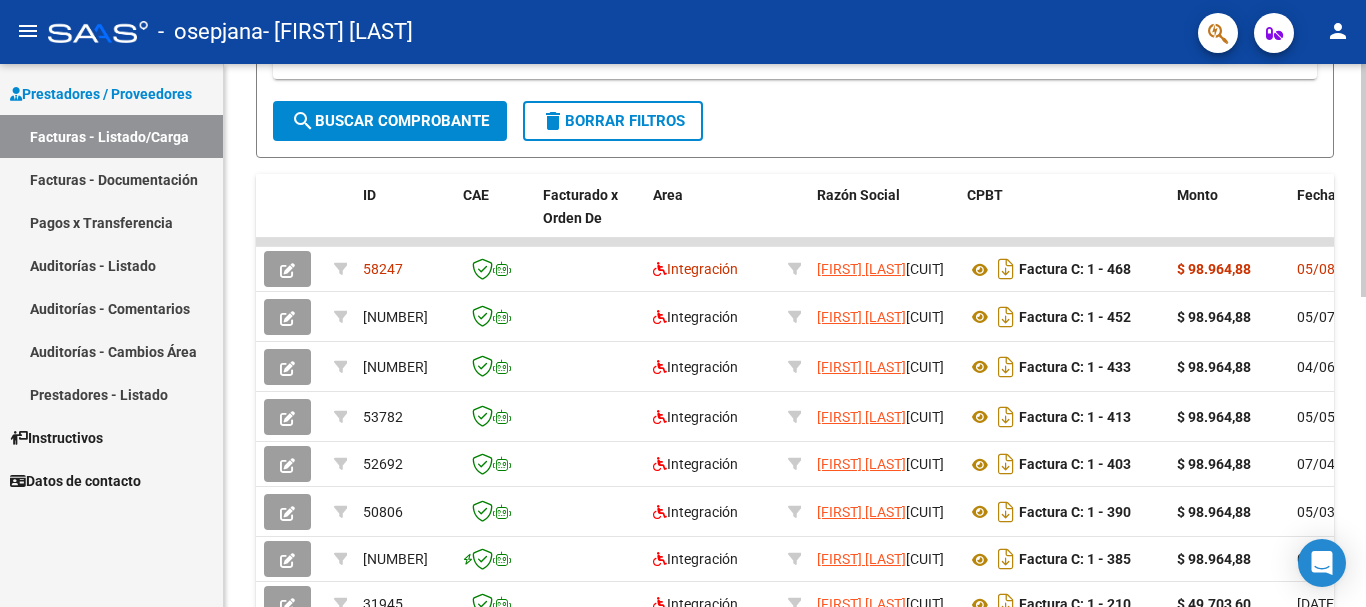 click 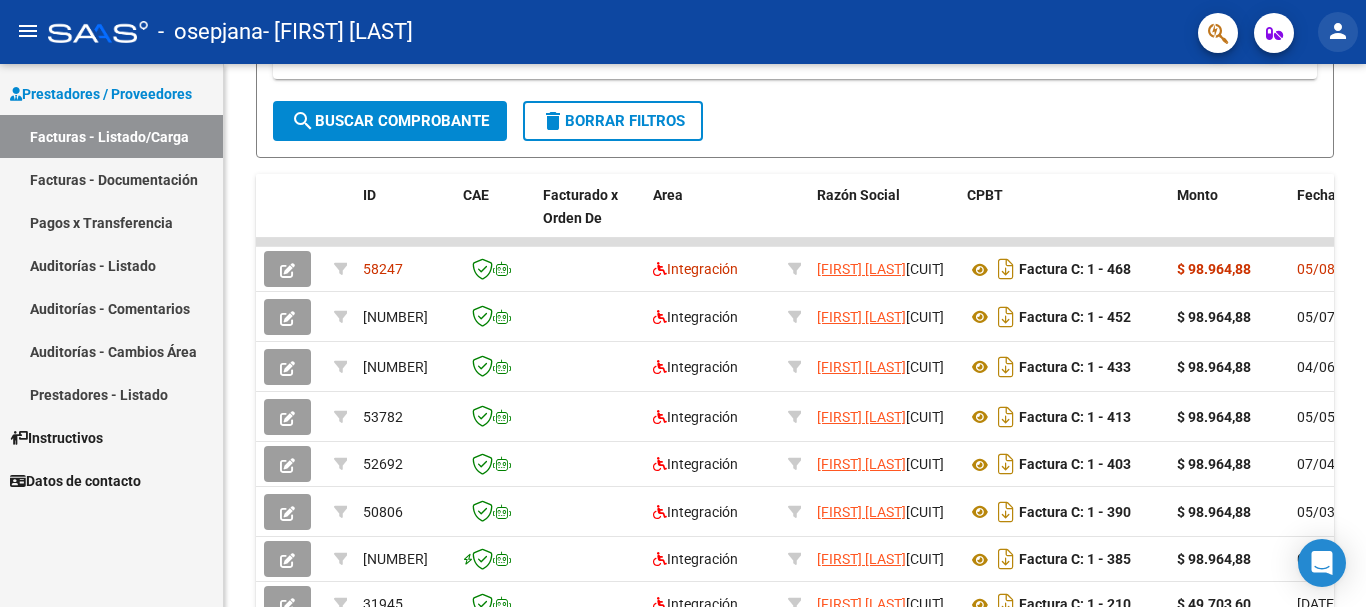 click on "person" 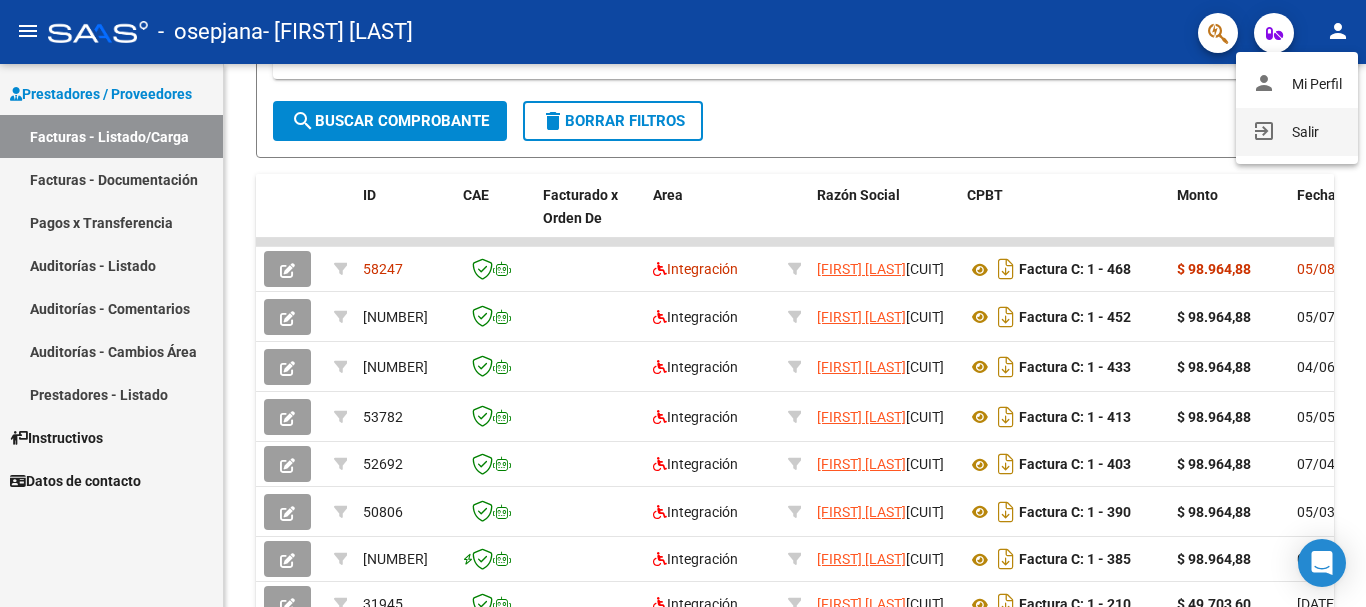 click on "exit_to_app  Salir" at bounding box center (1297, 132) 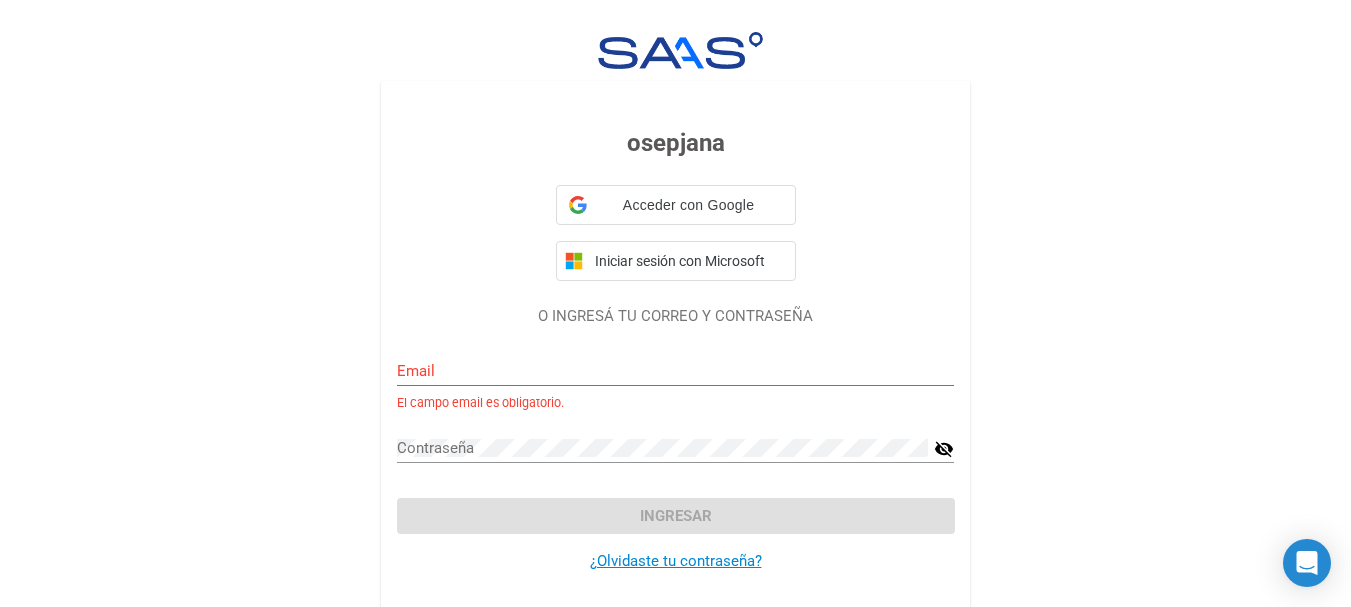 click on "osepjana  Acceder con Google Acceder con Google. Se abre en una pestaña nueva Iniciar sesión con Microsoft O INGRESÁ TU CORREO Y CONTRASEÑA Email El campo email es obligatorio. Contraseña visibility_off  Ingresar  ¿Olvidaste tu contraseña?" 